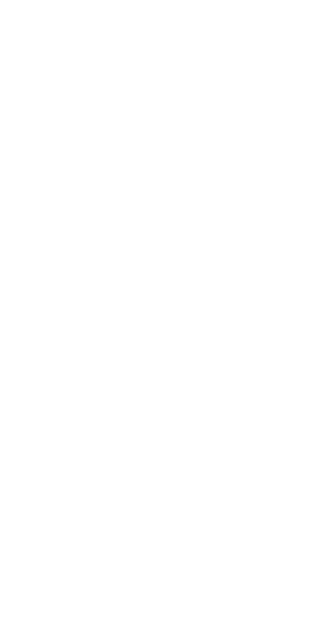 scroll, scrollTop: 0, scrollLeft: 0, axis: both 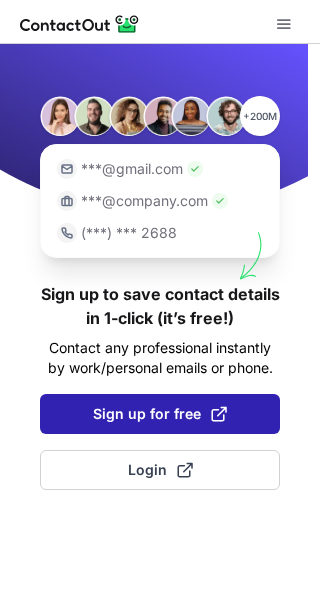 click on "Sign up for free" at bounding box center [160, 414] 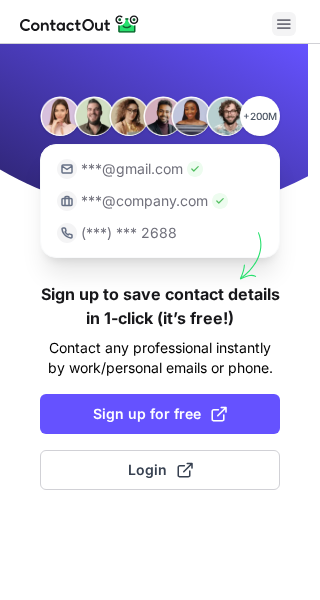 click at bounding box center [284, 24] 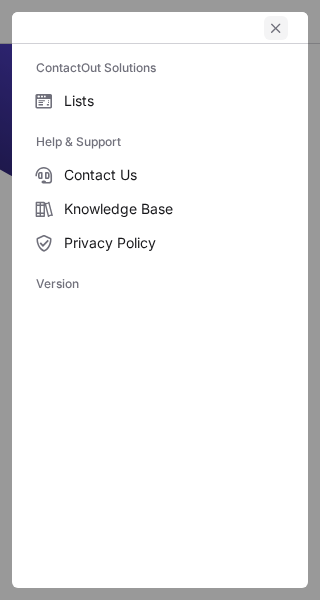 click at bounding box center (276, 28) 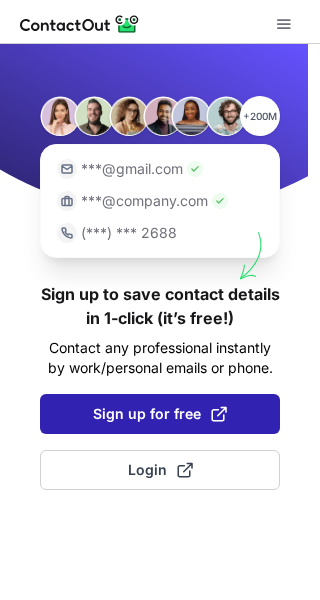 click on "Sign up for free" at bounding box center [160, 414] 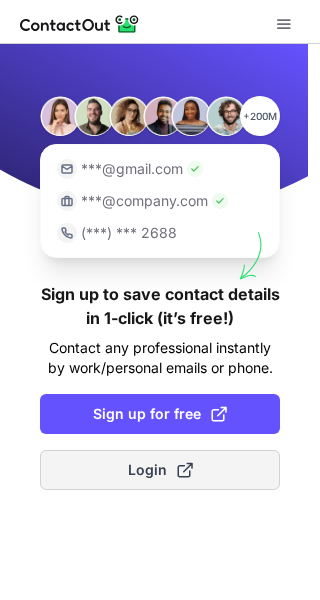 click at bounding box center [185, 470] 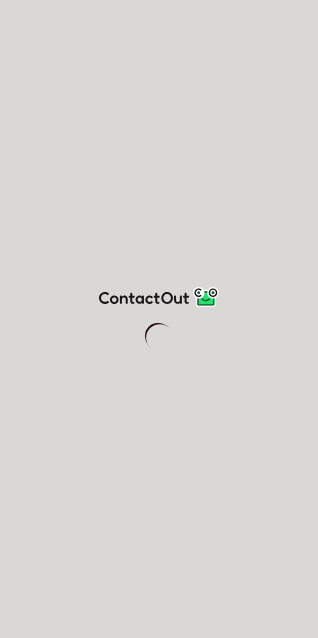 scroll, scrollTop: 0, scrollLeft: 0, axis: both 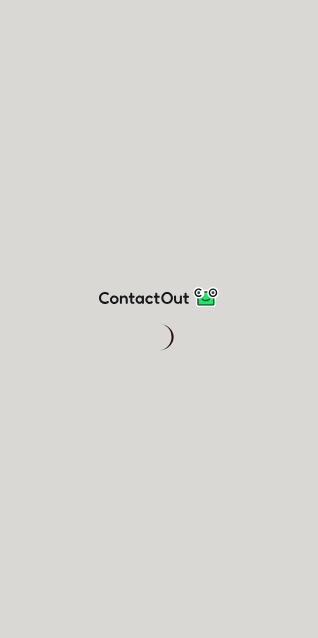 click at bounding box center (159, 319) 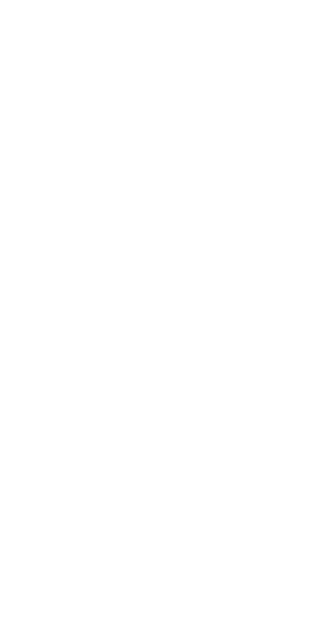 scroll, scrollTop: 0, scrollLeft: 0, axis: both 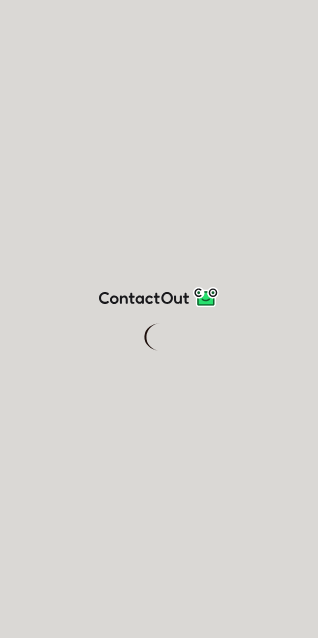 click at bounding box center (159, 319) 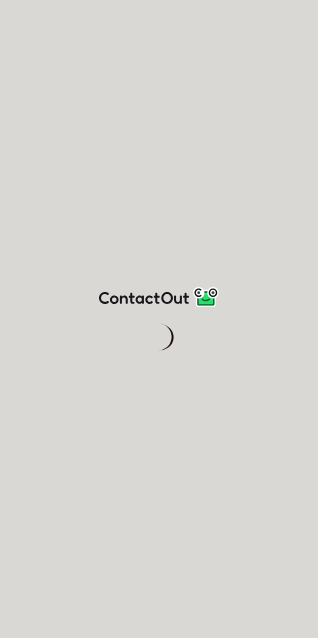 click at bounding box center [159, 319] 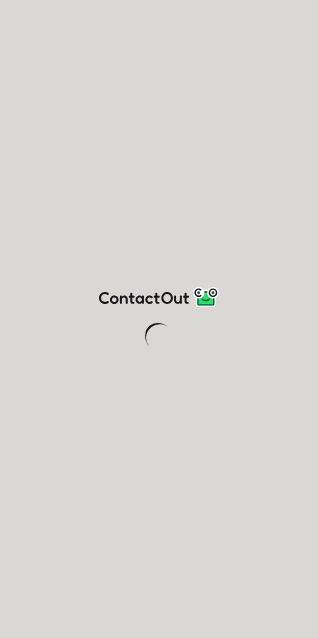click at bounding box center (159, 336) 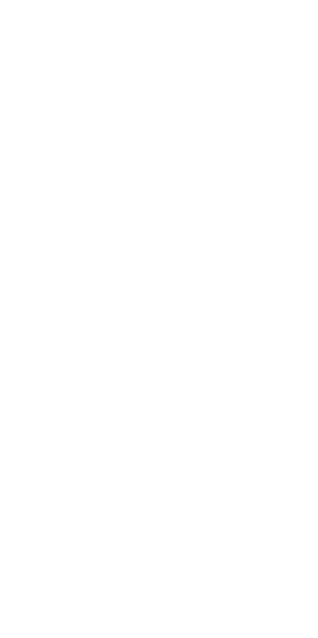 scroll, scrollTop: 0, scrollLeft: 0, axis: both 